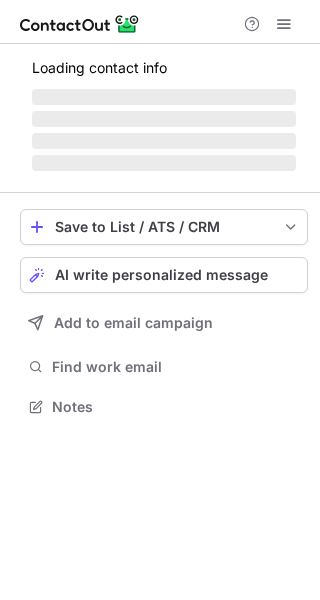 scroll, scrollTop: 0, scrollLeft: 0, axis: both 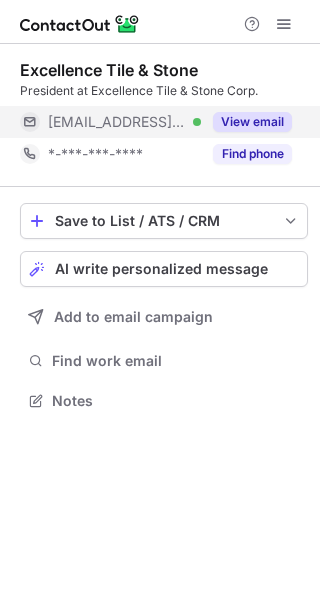 click on "View email" at bounding box center (252, 122) 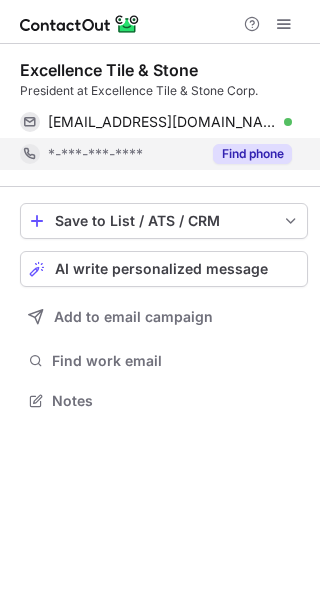 click on "Find phone" at bounding box center (252, 154) 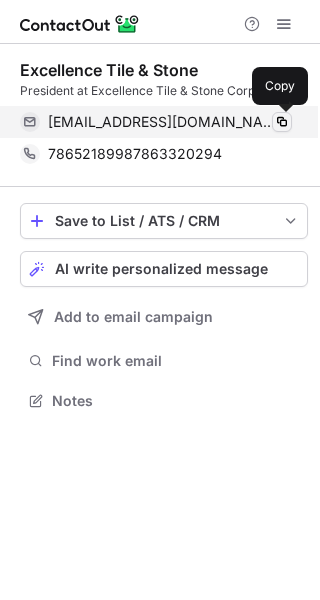 click at bounding box center [282, 122] 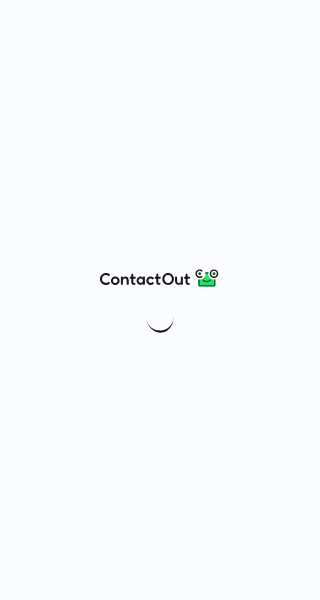 scroll, scrollTop: 0, scrollLeft: 0, axis: both 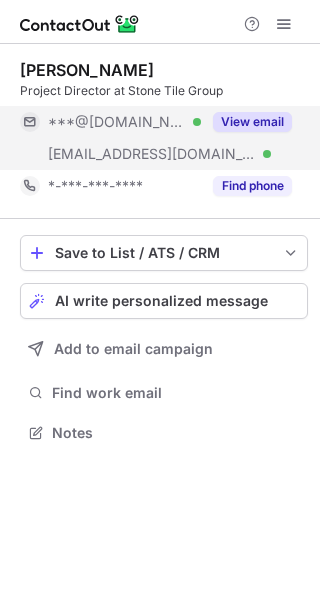 click on "View email" at bounding box center (252, 122) 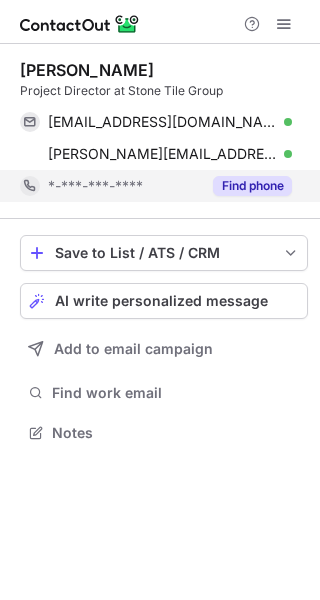 click on "Find phone" at bounding box center (252, 186) 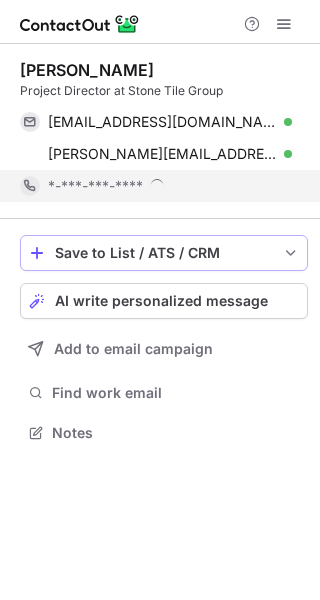 scroll, scrollTop: 10, scrollLeft: 10, axis: both 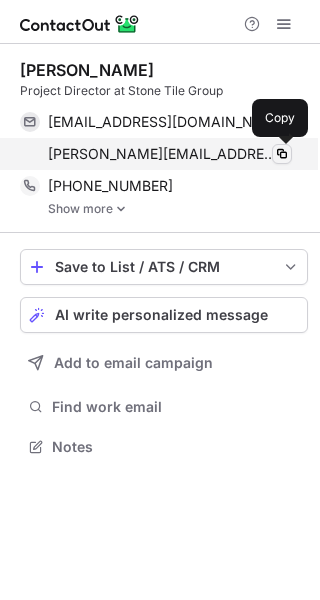 click at bounding box center [282, 154] 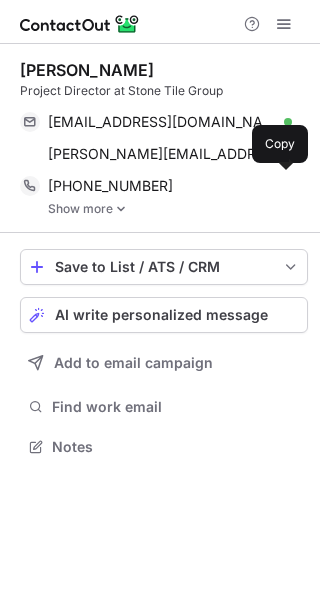scroll, scrollTop: 0, scrollLeft: 0, axis: both 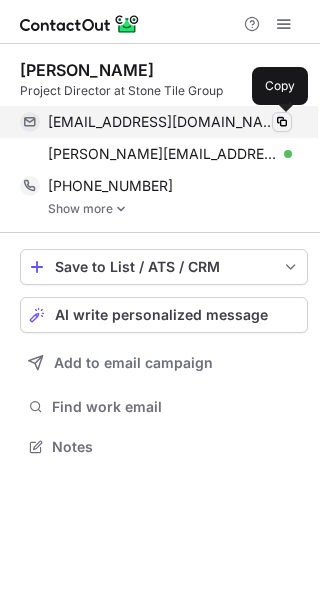 click at bounding box center [282, 122] 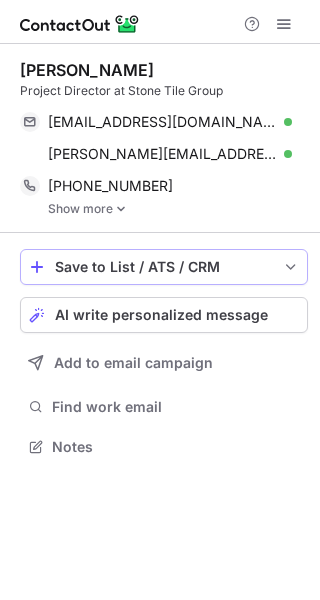 scroll, scrollTop: 0, scrollLeft: 0, axis: both 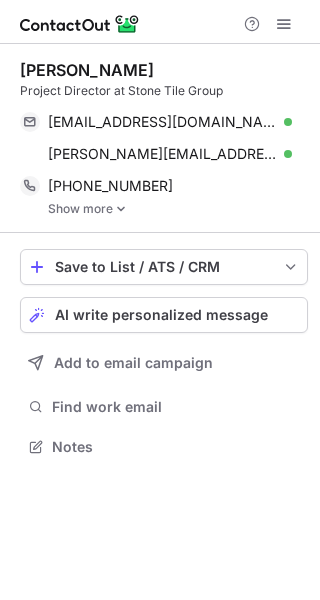 click at bounding box center (121, 209) 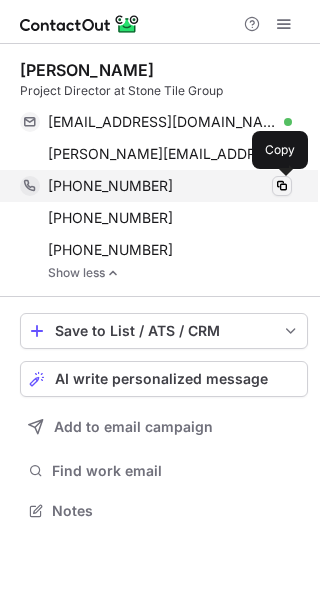 click at bounding box center (282, 186) 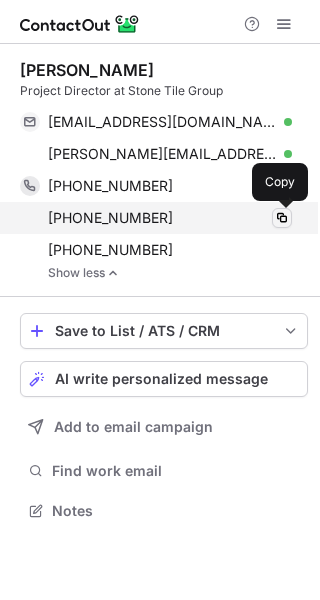 click at bounding box center (282, 218) 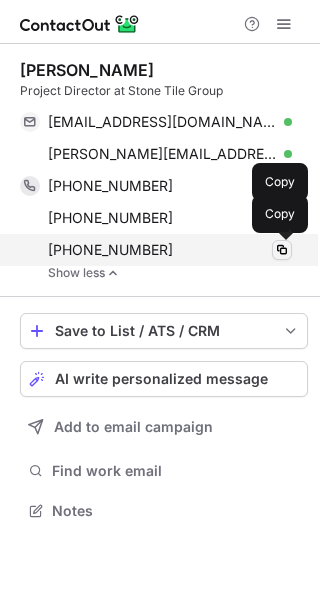 click at bounding box center (282, 250) 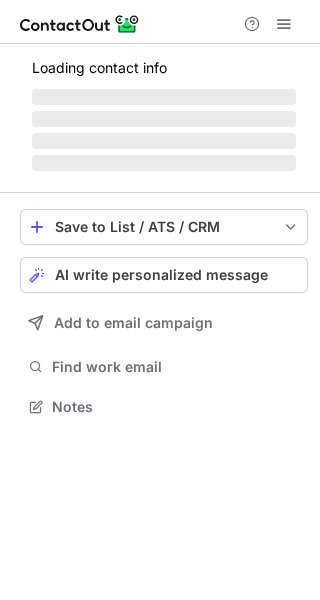 scroll, scrollTop: 0, scrollLeft: 0, axis: both 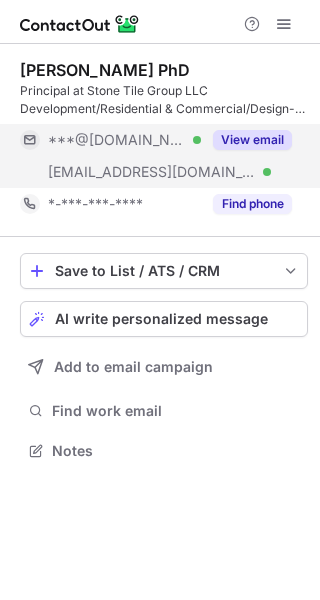 click on "View email" at bounding box center [252, 140] 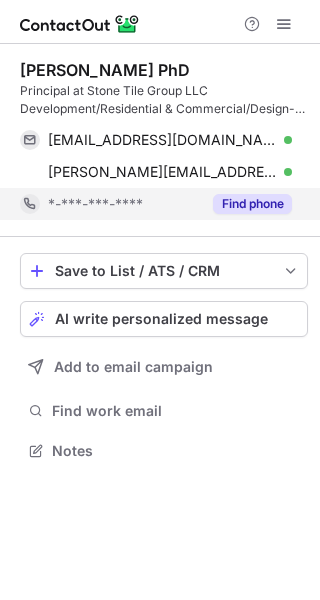 click on "Find phone" at bounding box center [252, 204] 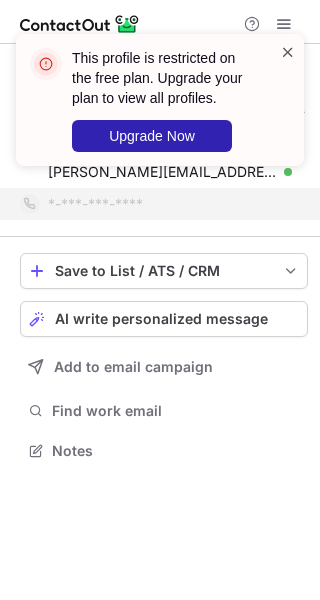 click at bounding box center (288, 52) 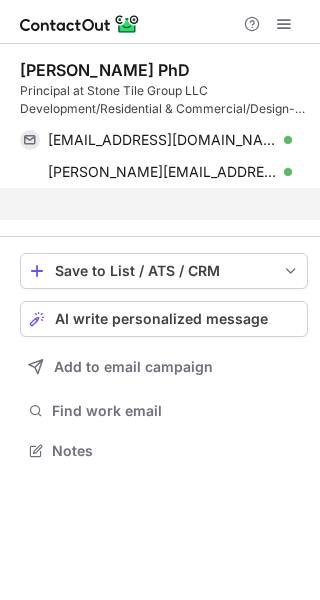 scroll, scrollTop: 405, scrollLeft: 320, axis: both 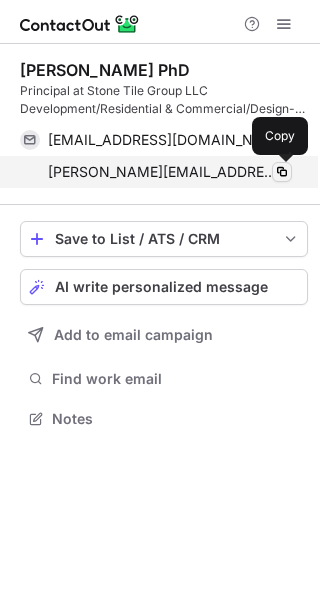 click at bounding box center (282, 172) 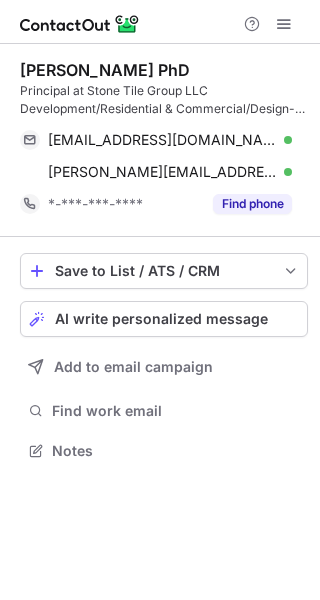 scroll, scrollTop: 0, scrollLeft: 0, axis: both 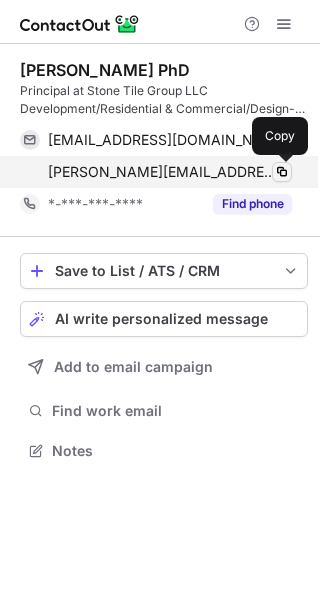 click at bounding box center (282, 172) 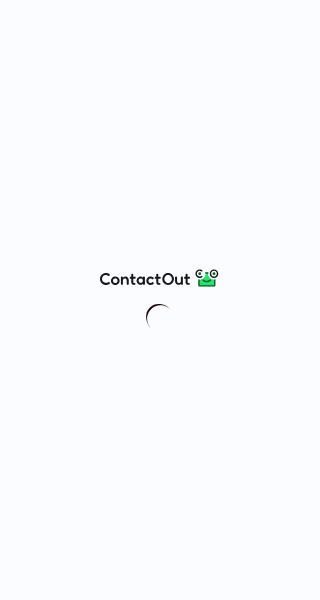 scroll, scrollTop: 0, scrollLeft: 0, axis: both 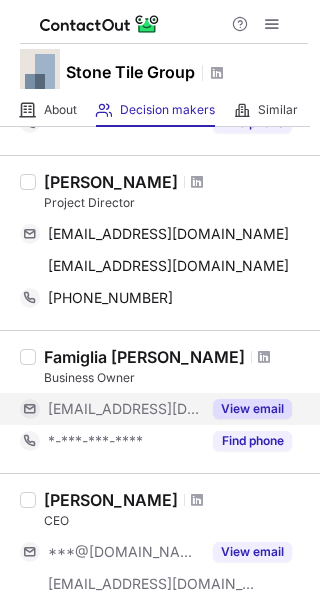 click on "View email" at bounding box center (252, 409) 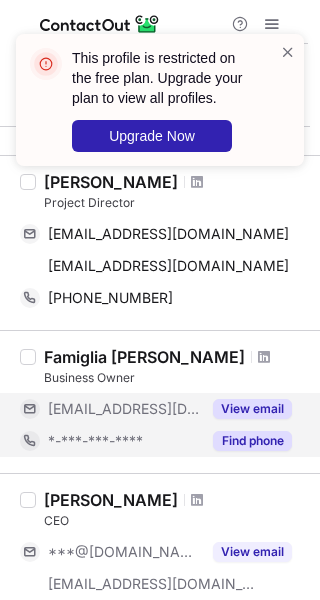 click on "Find phone" at bounding box center (252, 441) 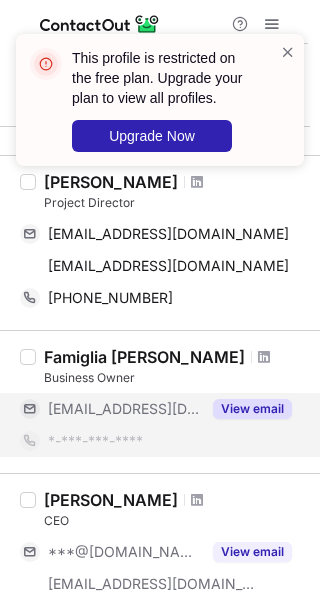 click on "View email" at bounding box center (252, 409) 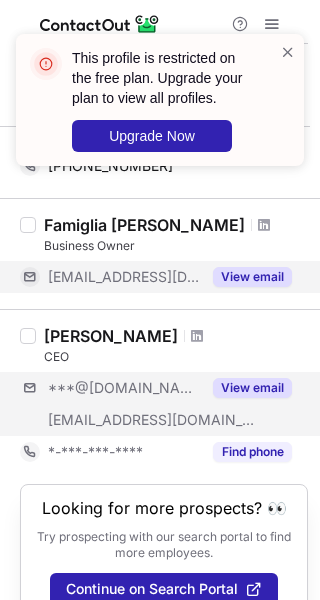scroll, scrollTop: 399, scrollLeft: 0, axis: vertical 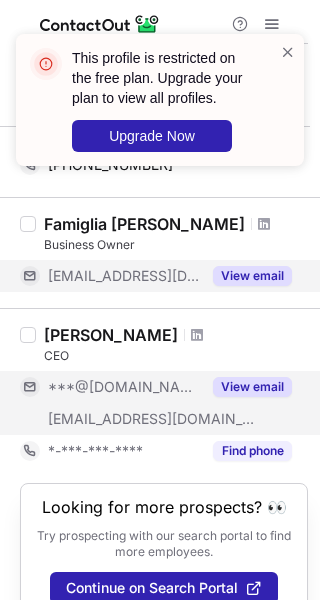 click on "View email" at bounding box center (252, 387) 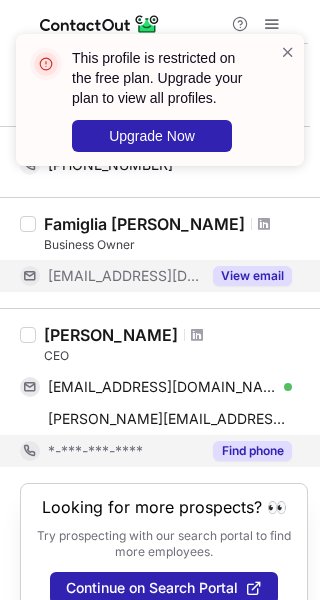 click on "Find phone" at bounding box center [252, 451] 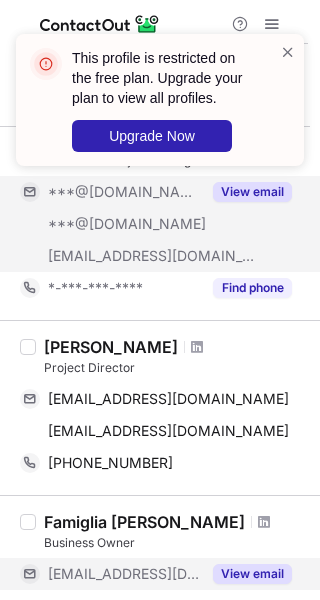 scroll, scrollTop: 0, scrollLeft: 0, axis: both 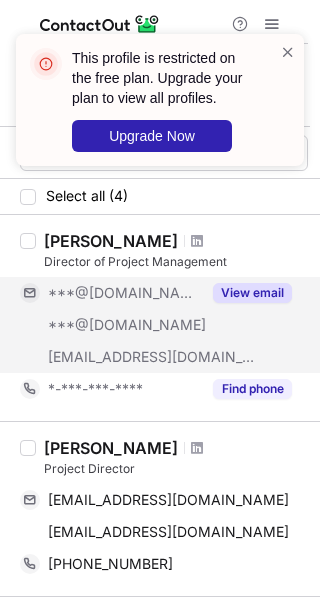 click on "View email" at bounding box center [252, 293] 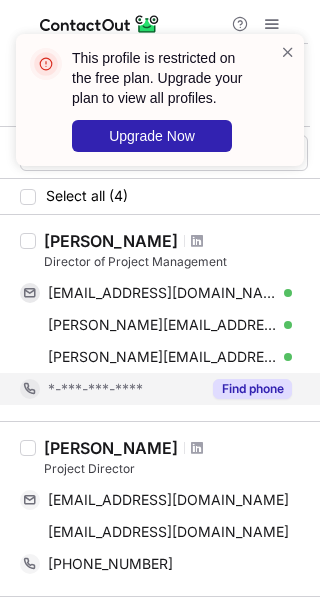 click on "Find phone" at bounding box center [252, 389] 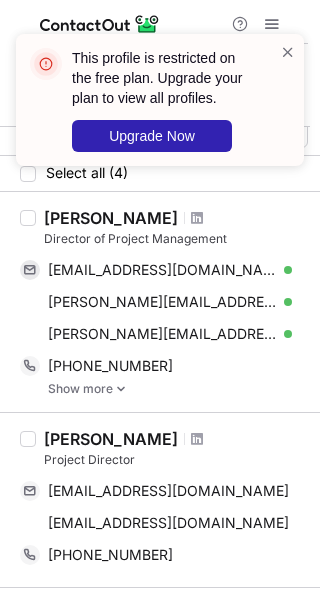 scroll, scrollTop: 0, scrollLeft: 0, axis: both 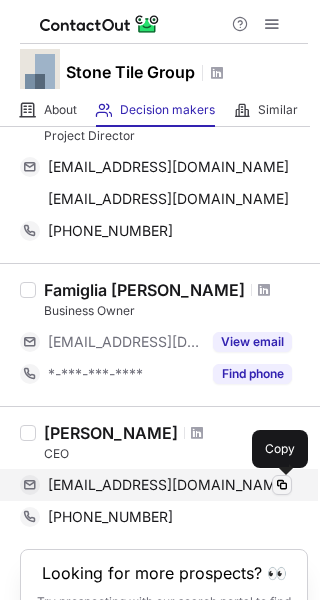 click at bounding box center (282, 485) 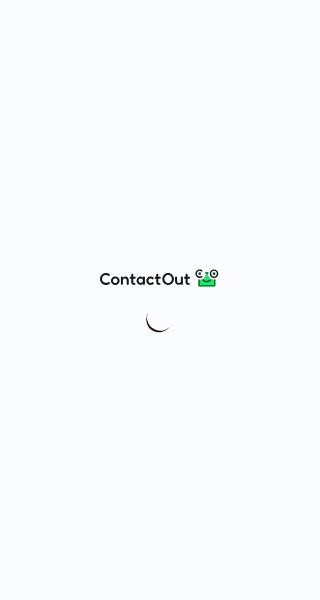 scroll, scrollTop: 0, scrollLeft: 0, axis: both 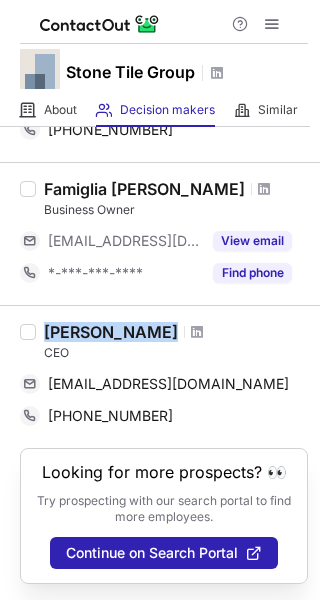 drag, startPoint x: 187, startPoint y: 329, endPoint x: 33, endPoint y: 322, distance: 154.15901 